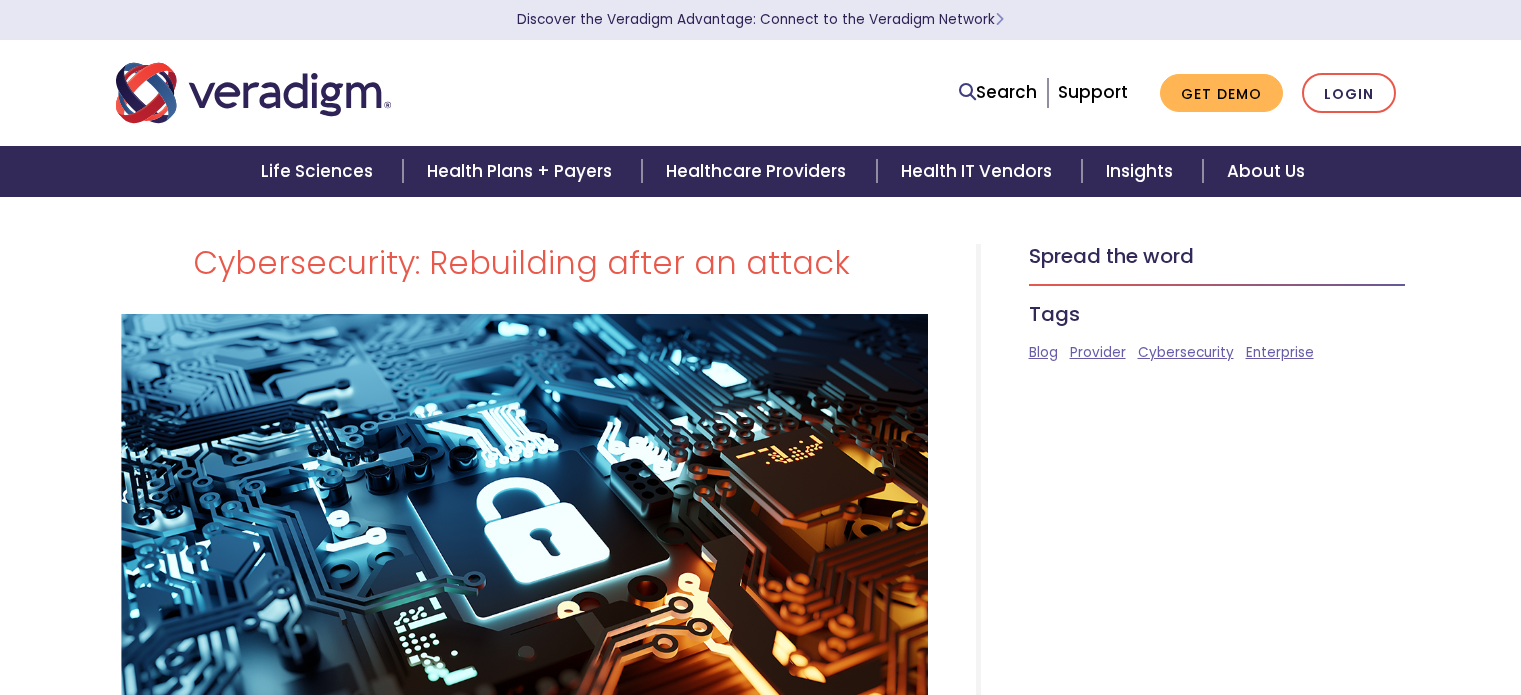 scroll, scrollTop: 0, scrollLeft: 0, axis: both 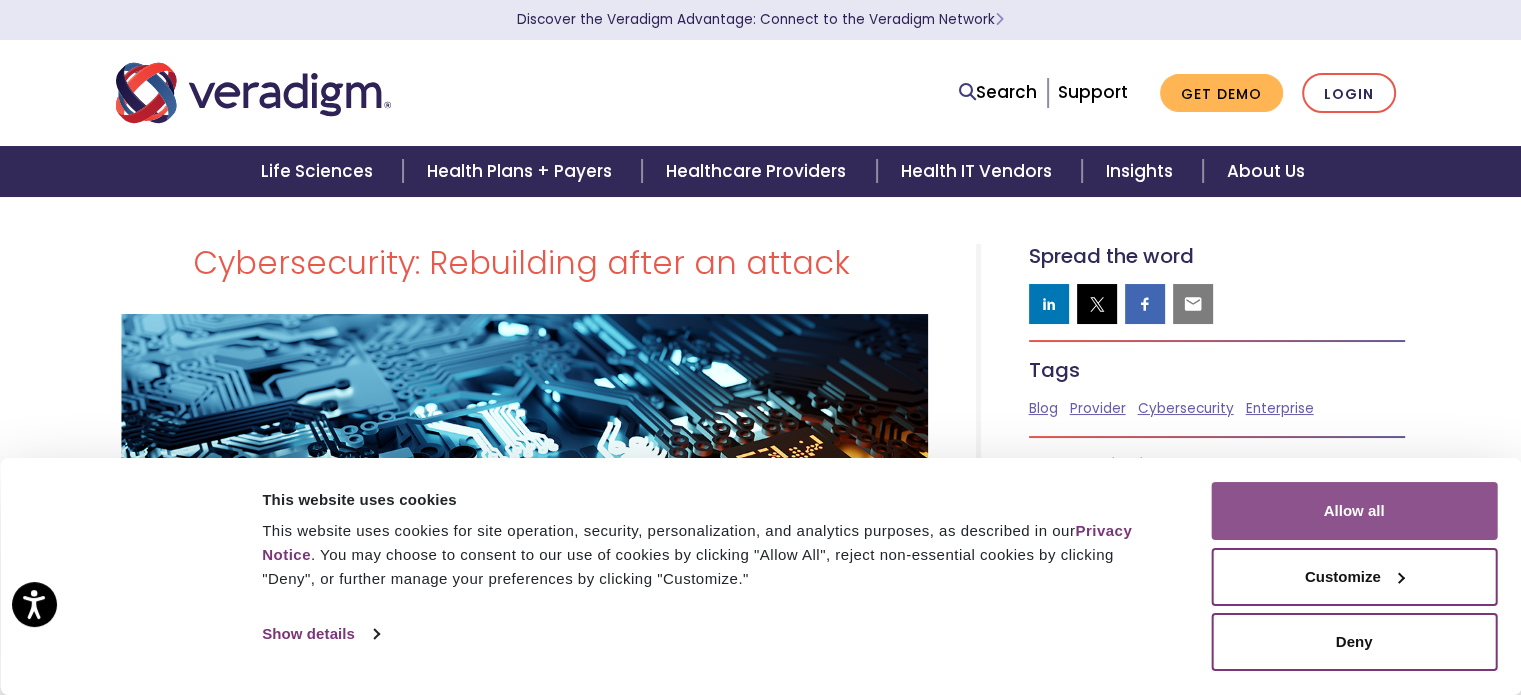click on "Allow all" at bounding box center (1354, 511) 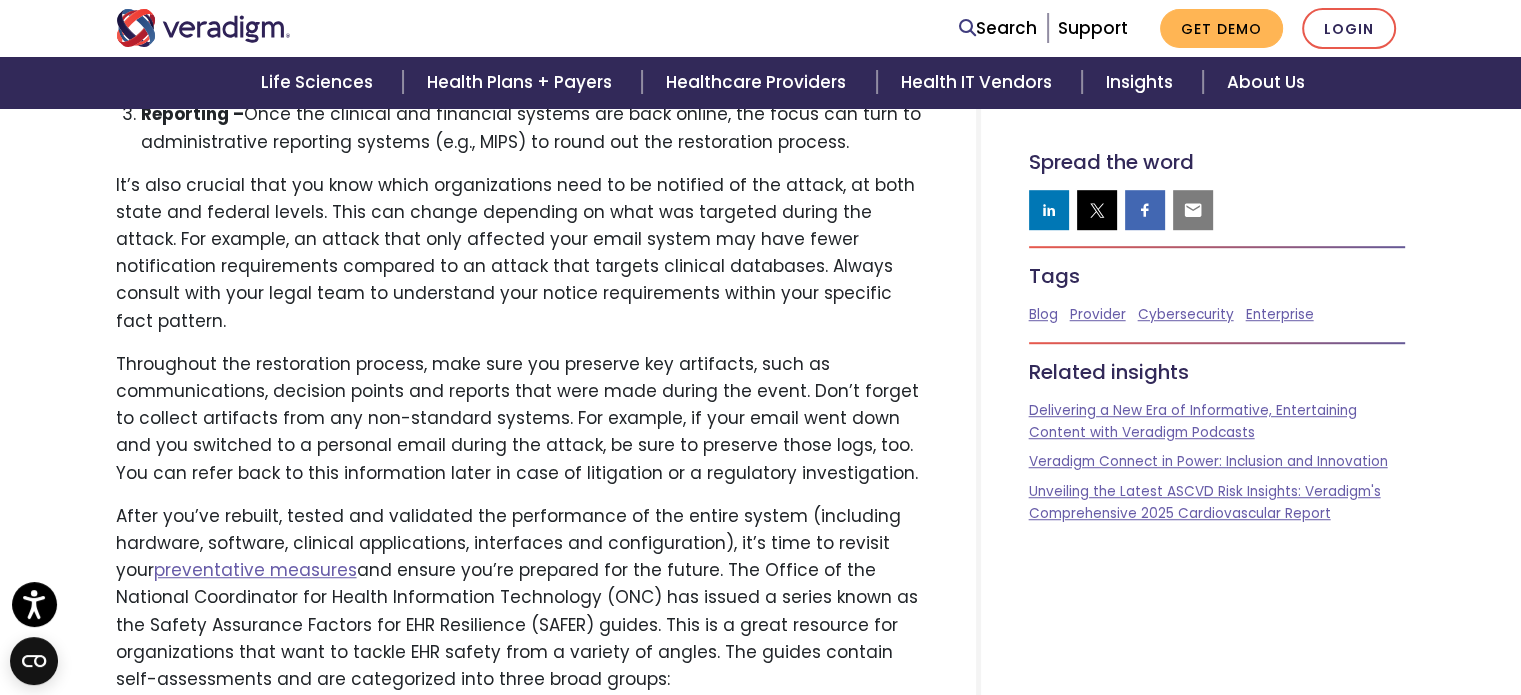scroll, scrollTop: 1300, scrollLeft: 0, axis: vertical 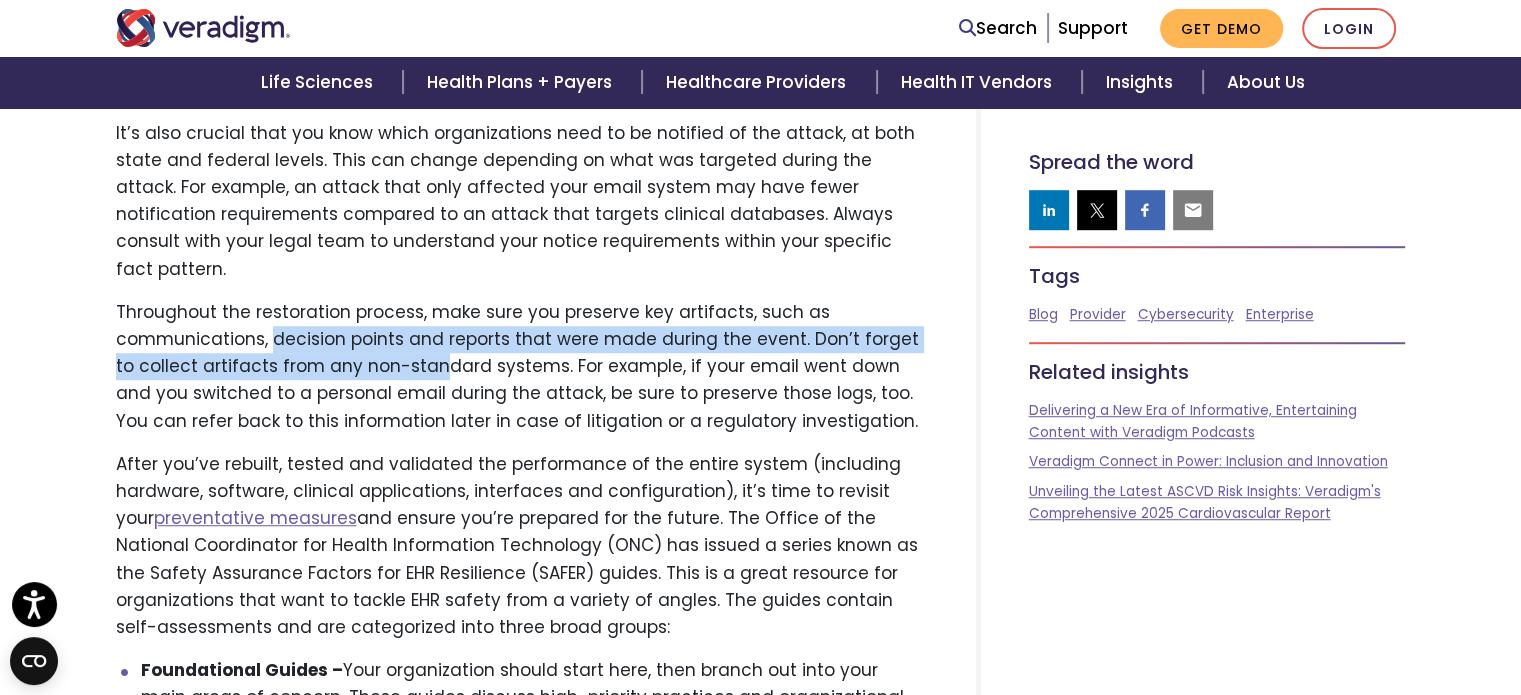 drag, startPoint x: 272, startPoint y: 311, endPoint x: 412, endPoint y: 330, distance: 141.2834 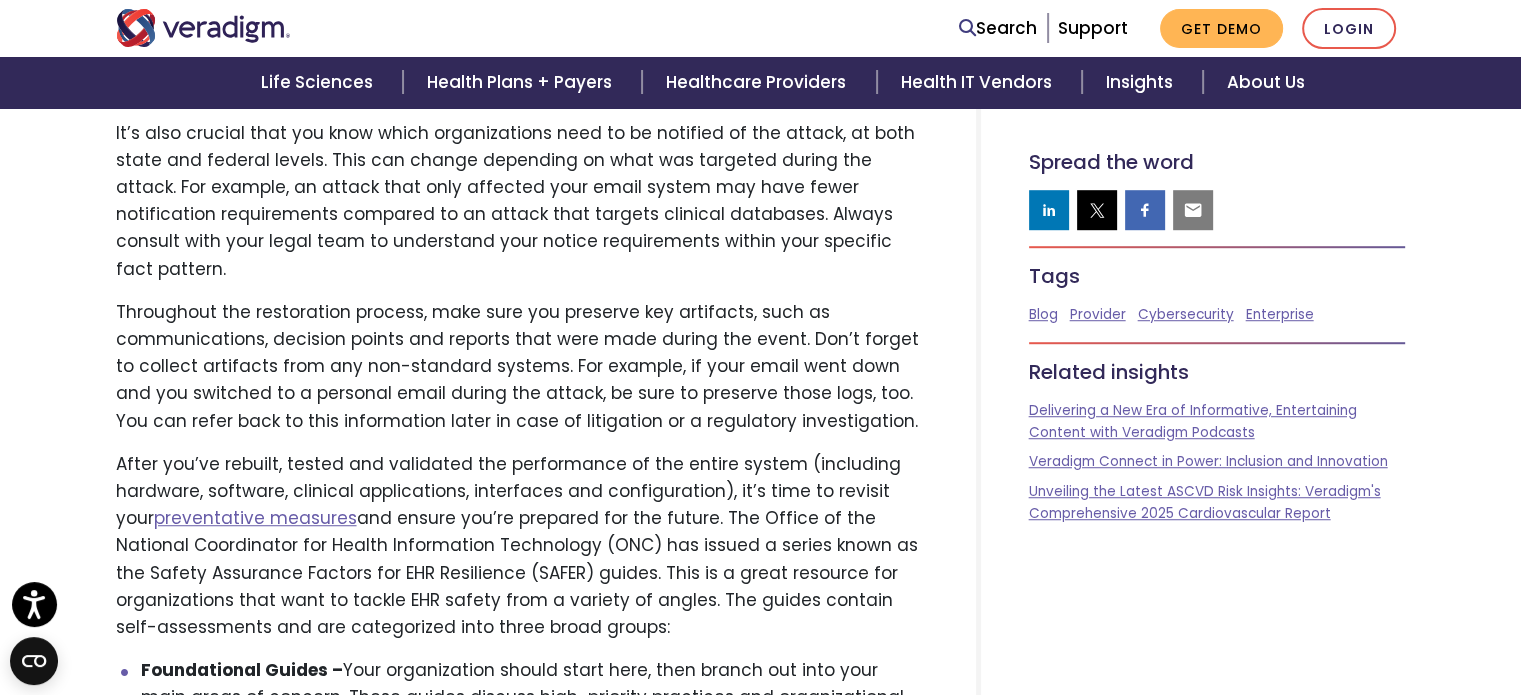 click on "Throughout the restoration process, make sure you preserve key artifacts, such as communications, decision points and reports that were made during the event. Don’t forget to collect artifacts from any non-standard systems. For example, if your email went down and you switched to a personal email during the attack, be sure to preserve those logs, too. You can refer back to this information later in case of litigation or a regulatory investigation." at bounding box center (522, 367) 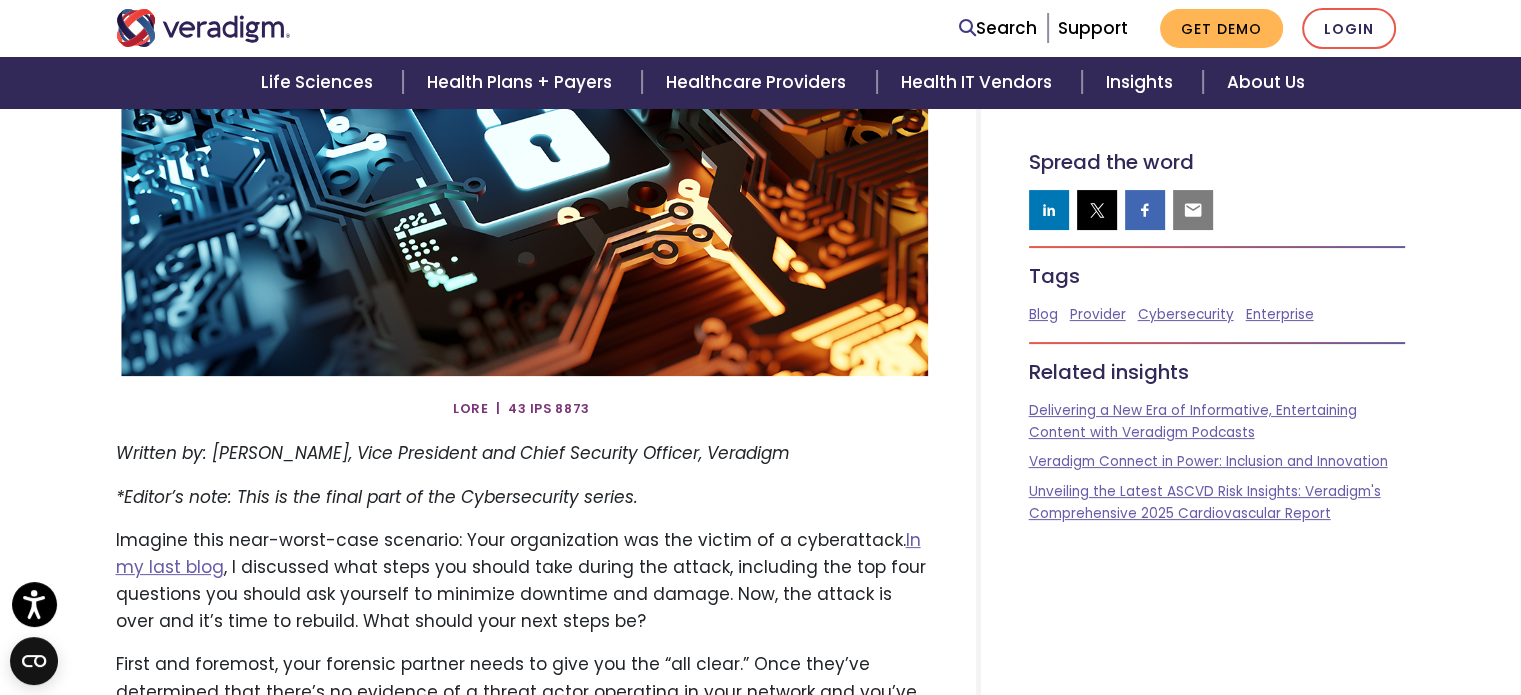 scroll, scrollTop: 500, scrollLeft: 0, axis: vertical 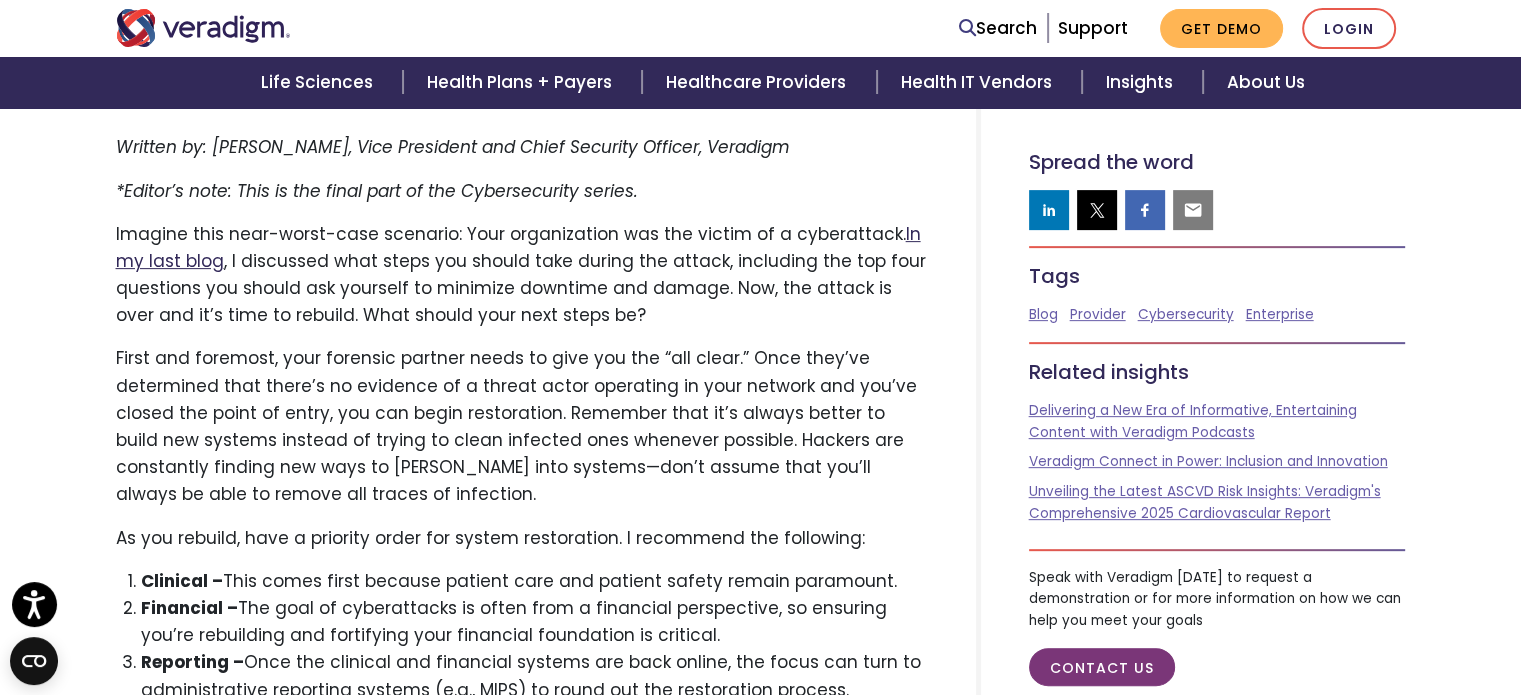 click on "In my last blog" at bounding box center (518, 247) 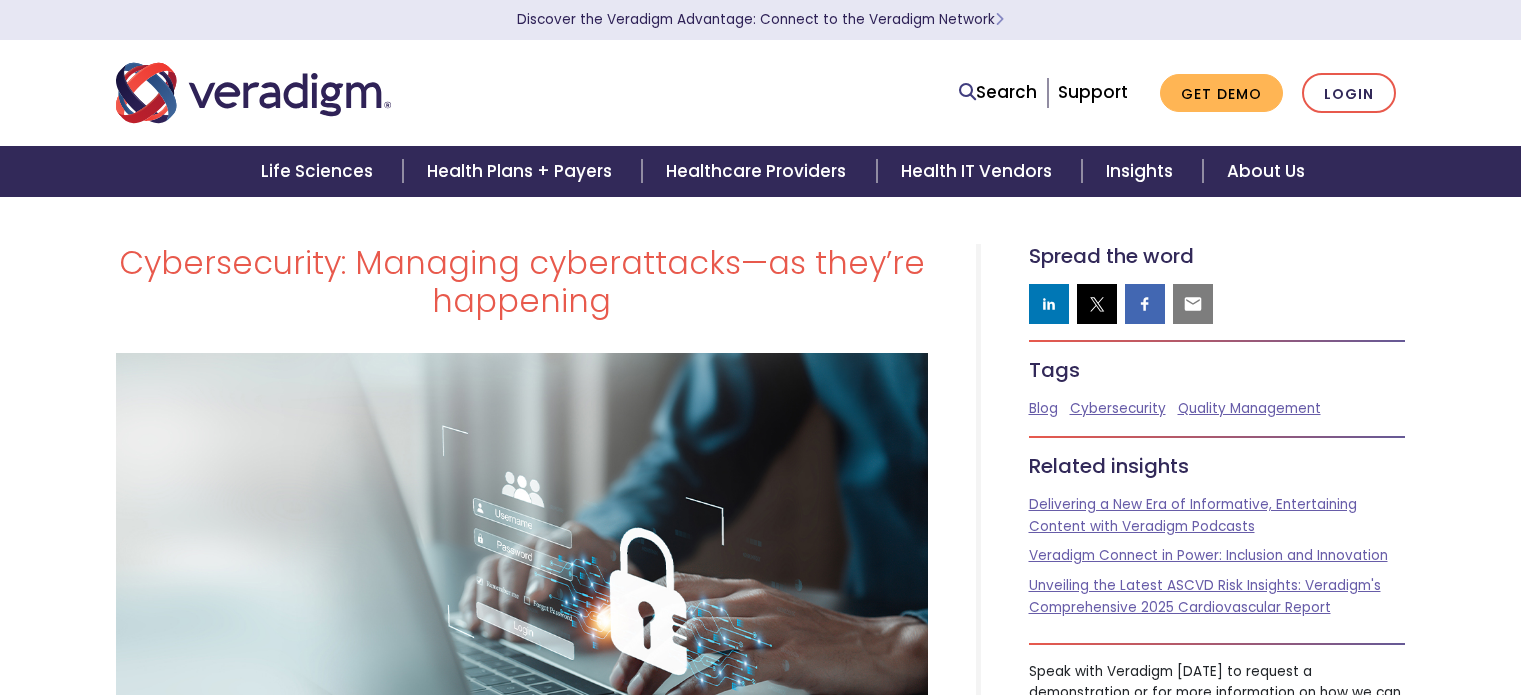 scroll, scrollTop: 0, scrollLeft: 0, axis: both 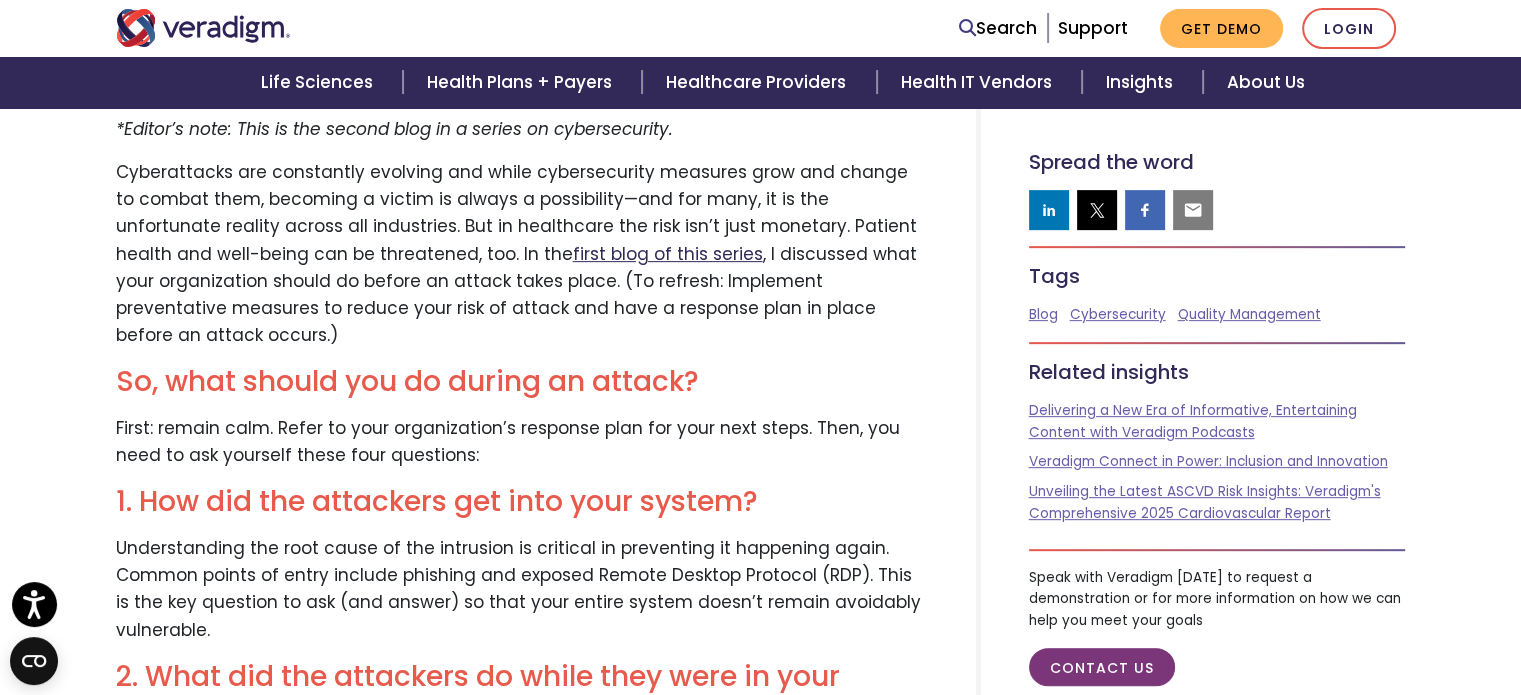 click on "first blog of this series" at bounding box center (668, 254) 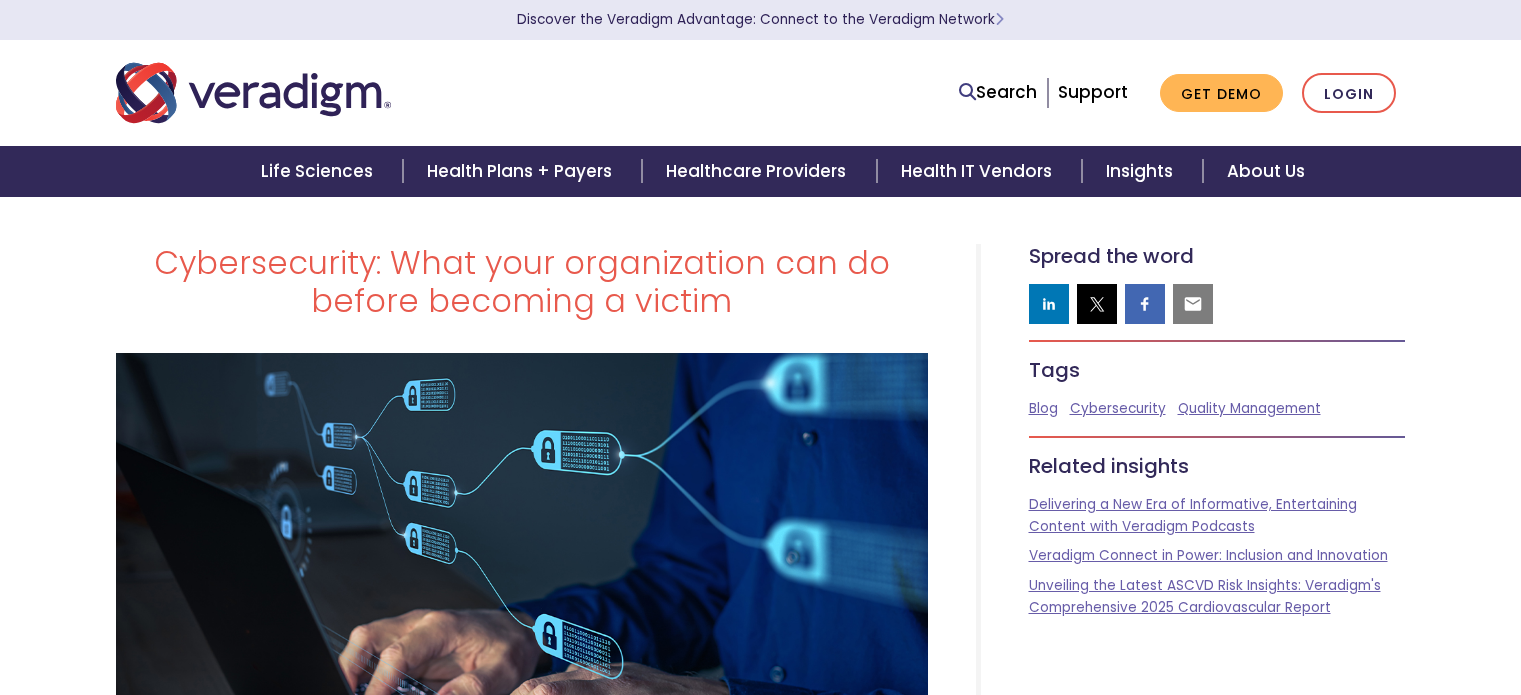 scroll, scrollTop: 0, scrollLeft: 0, axis: both 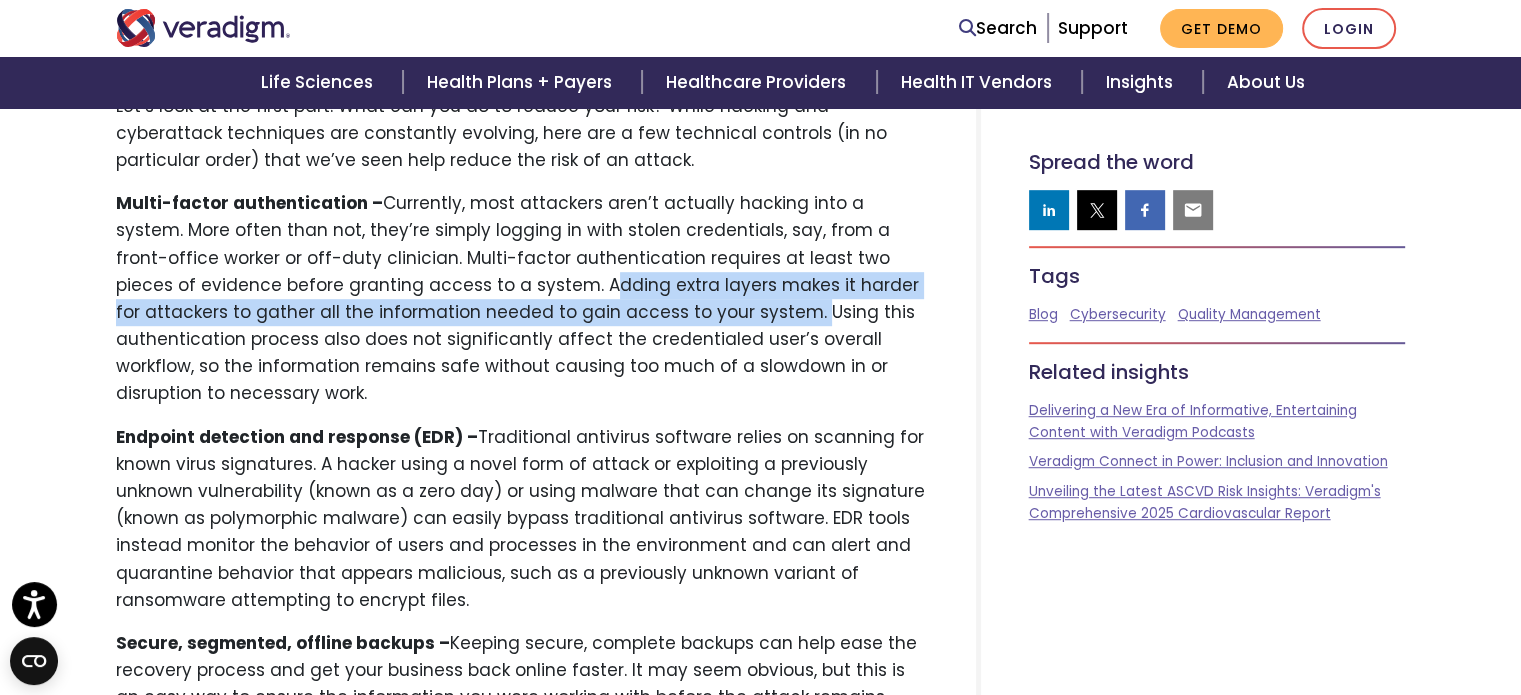 drag, startPoint x: 425, startPoint y: 282, endPoint x: 603, endPoint y: 317, distance: 181.40839 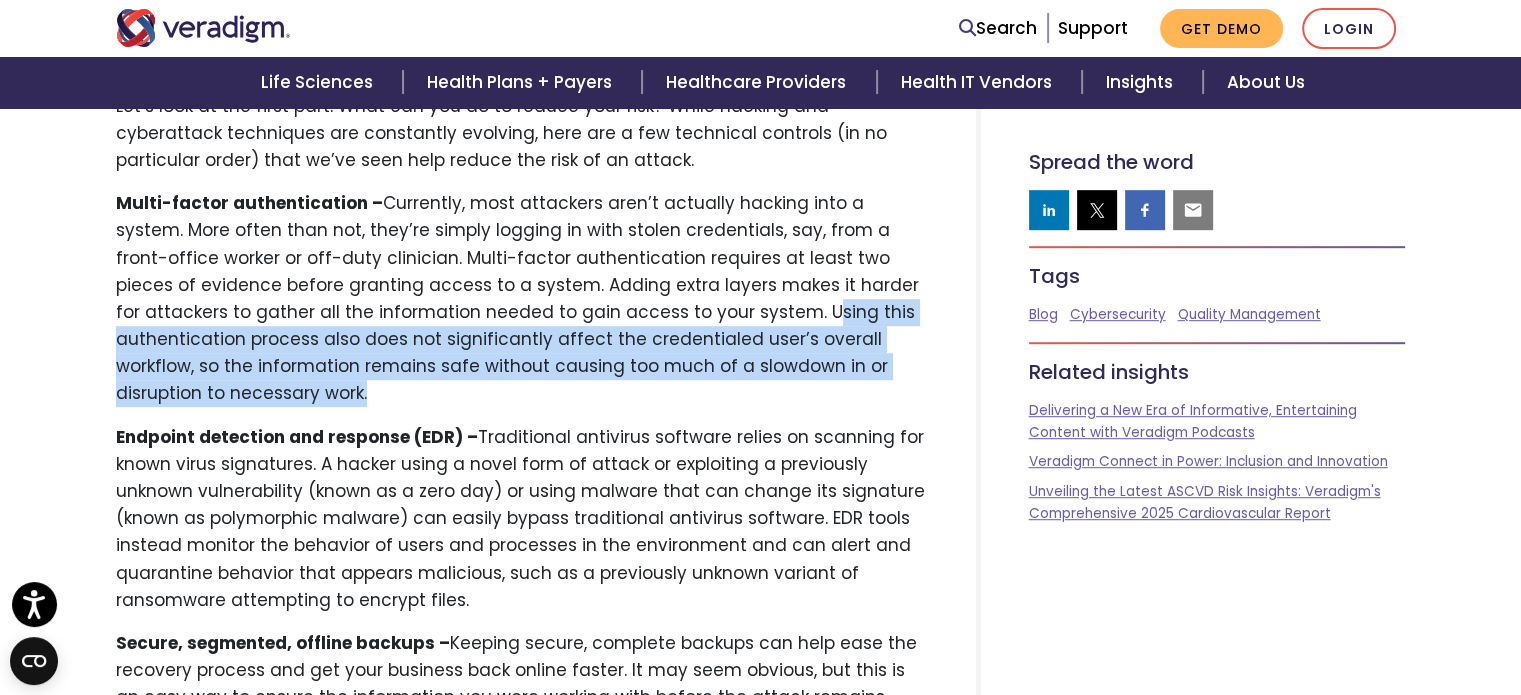 drag, startPoint x: 869, startPoint y: 364, endPoint x: 608, endPoint y: 306, distance: 267.3668 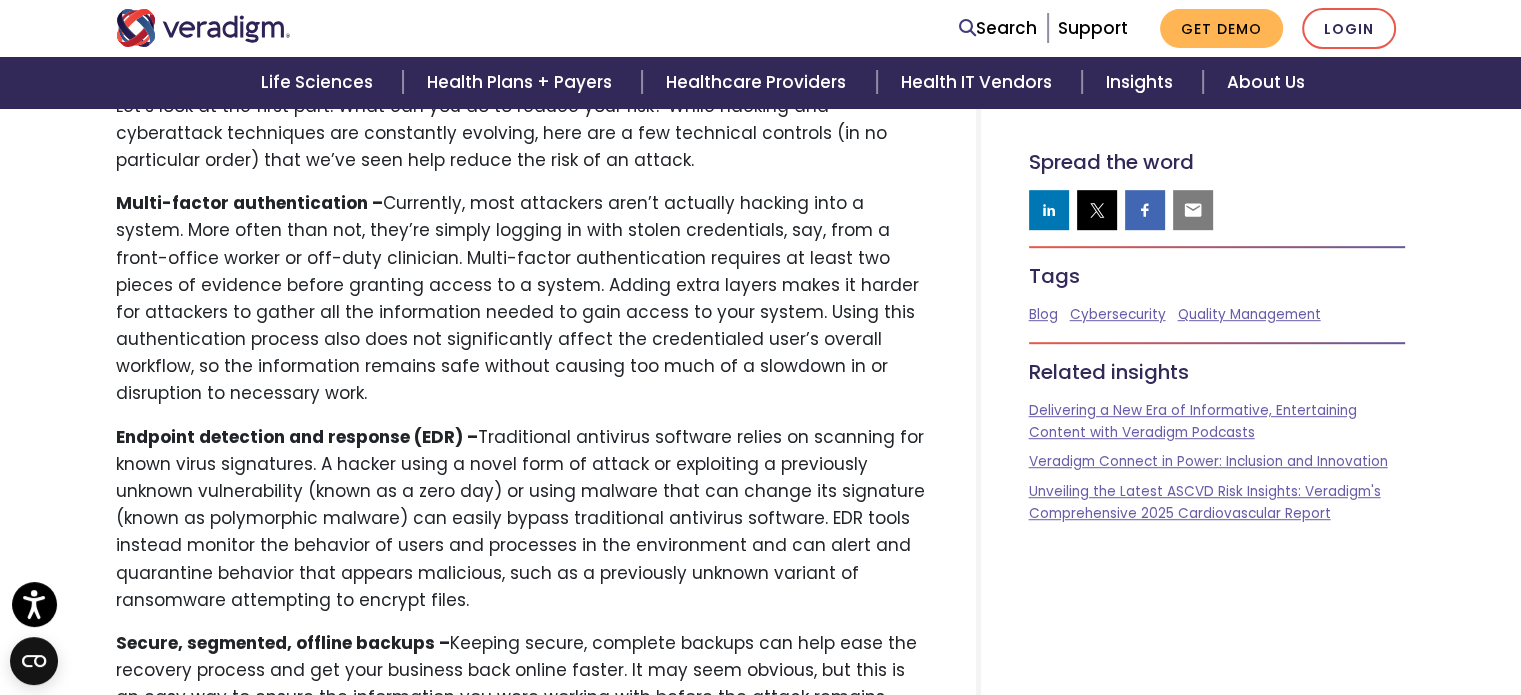 drag, startPoint x: 198, startPoint y: 214, endPoint x: 106, endPoint y: 207, distance: 92.26592 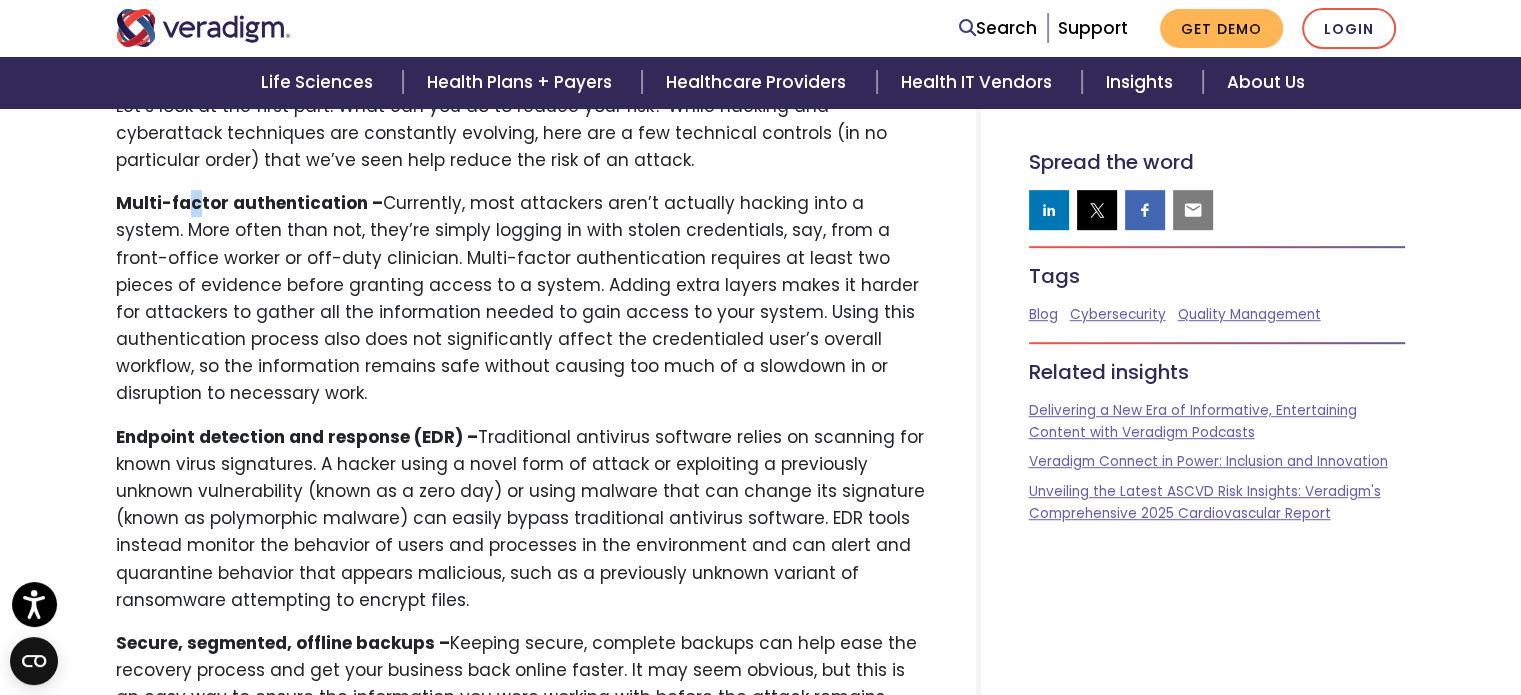 drag, startPoint x: 116, startPoint y: 204, endPoint x: 956, endPoint y: 375, distance: 857.2287 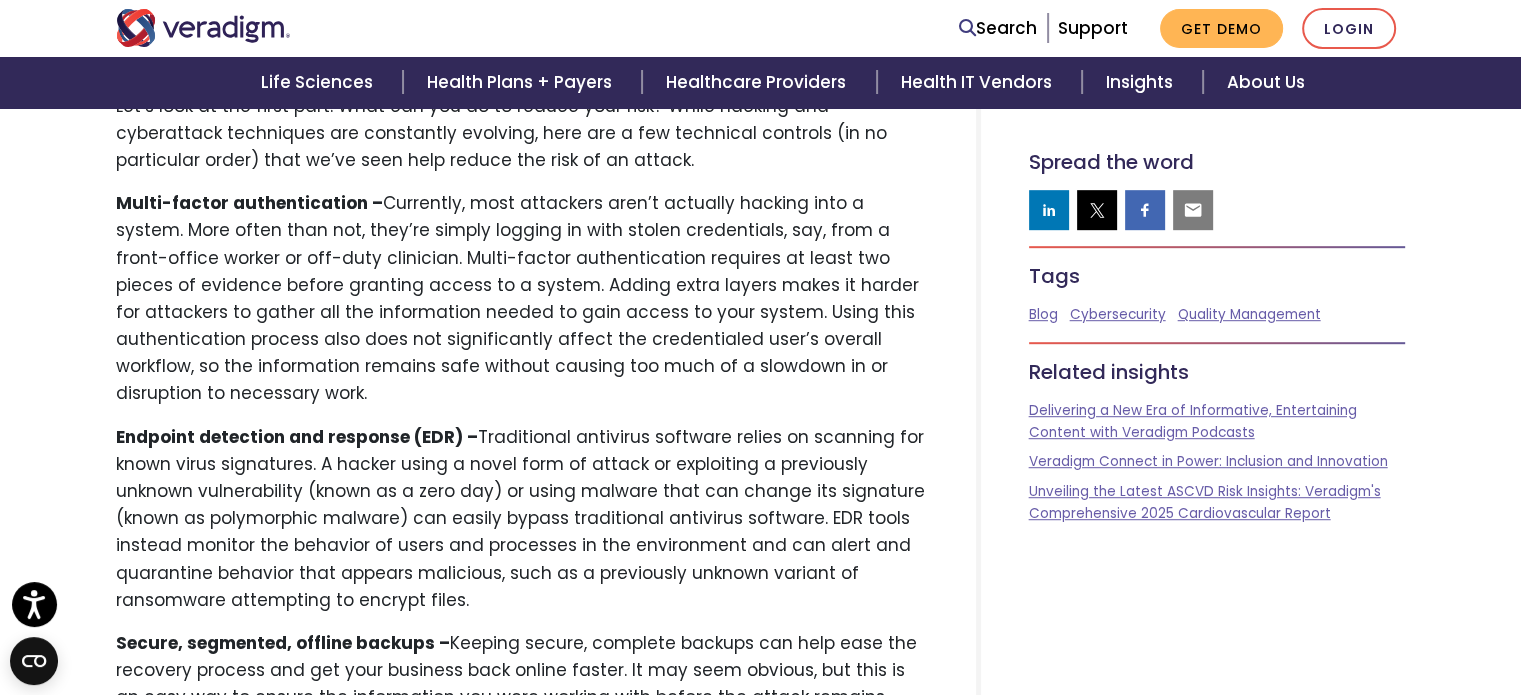 click on "Endpoint detection and response (EDR) –  Traditional antivirus software relies on scanning for known virus signatures. A hacker using a novel form of attack or exploiting a previously unknown vulnerability (known as a zero day) or using malware that can change its signature (known as polymorphic malware) can easily bypass traditional antivirus software. EDR tools instead monitor the behavior of users and processes in the environment and can alert and quarantine behavior that appears malicious, such as a previously unknown variant of ransomware attempting to encrypt files." at bounding box center [522, 519] 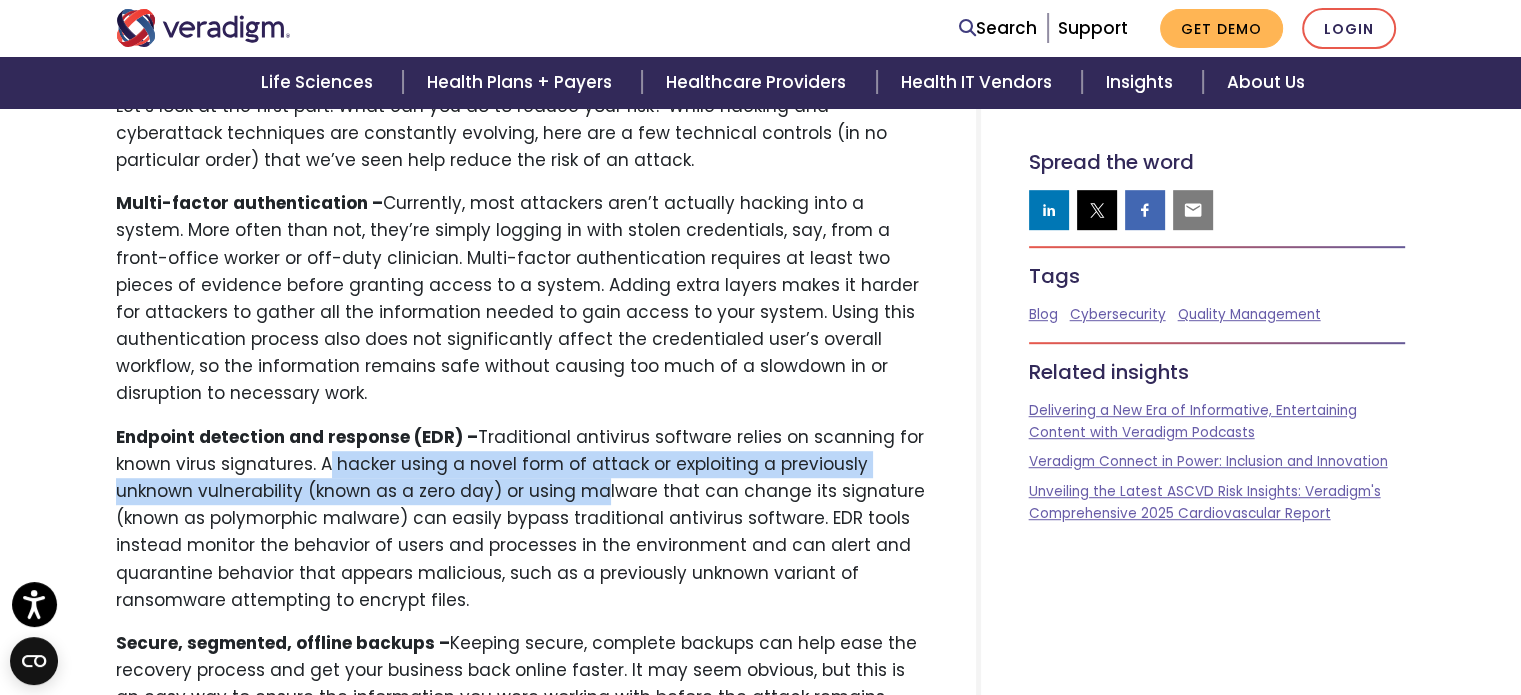 drag, startPoint x: 323, startPoint y: 437, endPoint x: 589, endPoint y: 476, distance: 268.8438 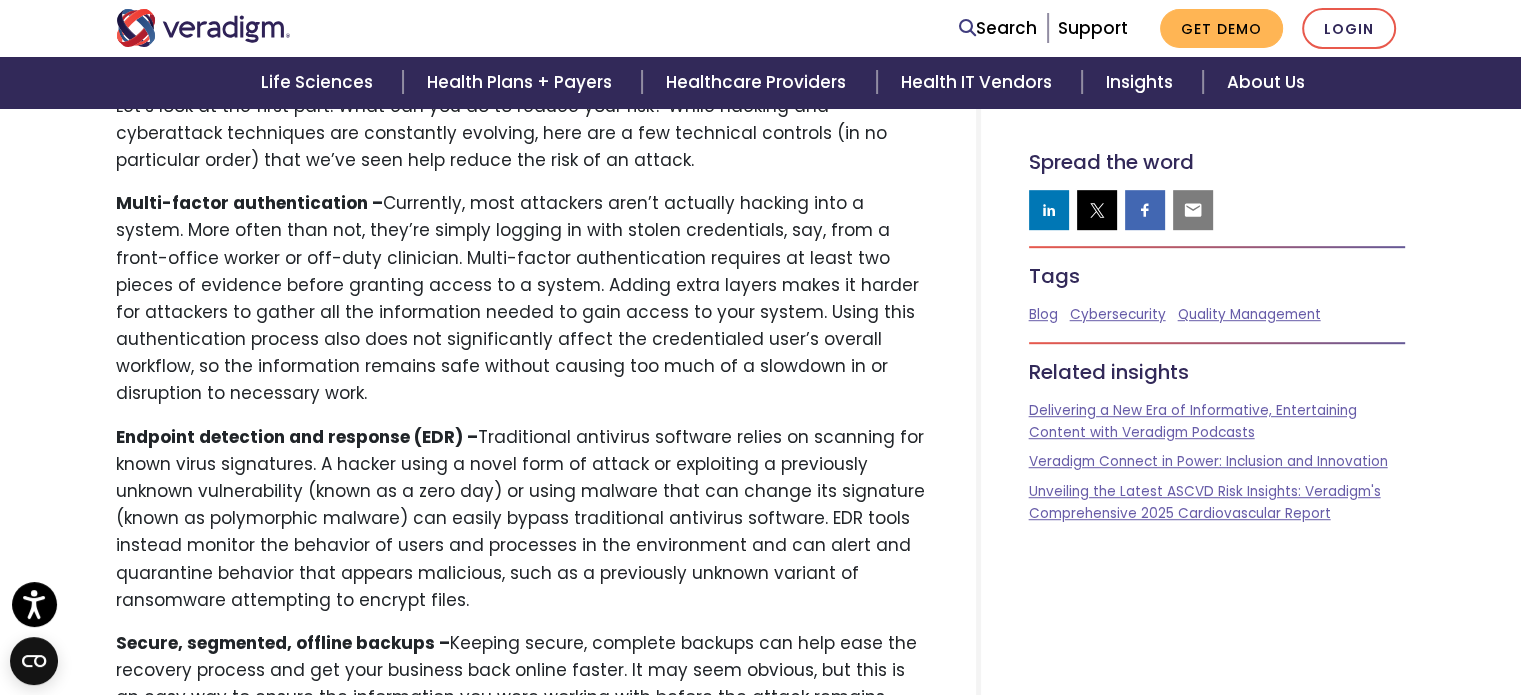 click on "Endpoint detection and response (EDR) –  Traditional antivirus software relies on scanning for known virus signatures. A hacker using a novel form of attack or exploiting a previously unknown vulnerability (known as a zero day) or using malware that can change its signature (known as polymorphic malware) can easily bypass traditional antivirus software. EDR tools instead monitor the behavior of users and processes in the environment and can alert and quarantine behavior that appears malicious, such as a previously unknown variant of ransomware attempting to encrypt files." at bounding box center [522, 519] 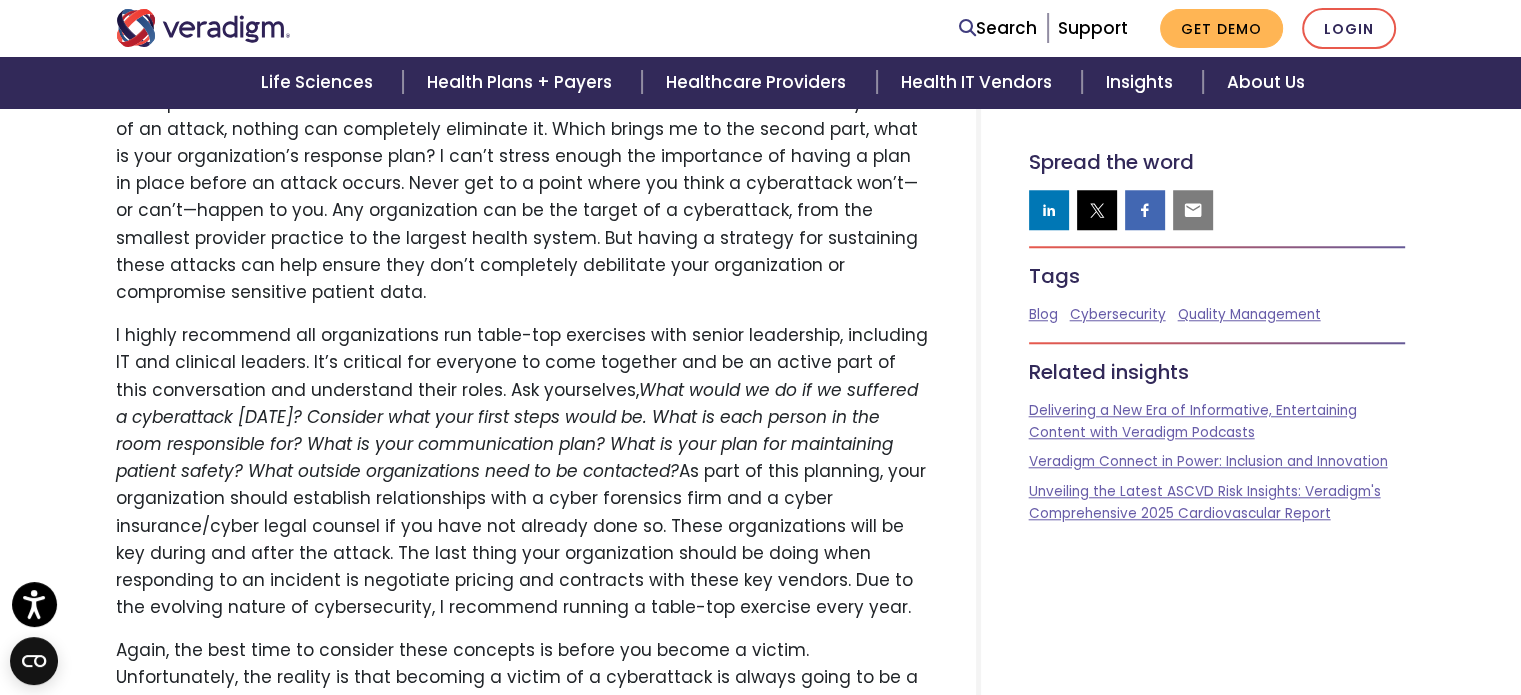 scroll, scrollTop: 1800, scrollLeft: 0, axis: vertical 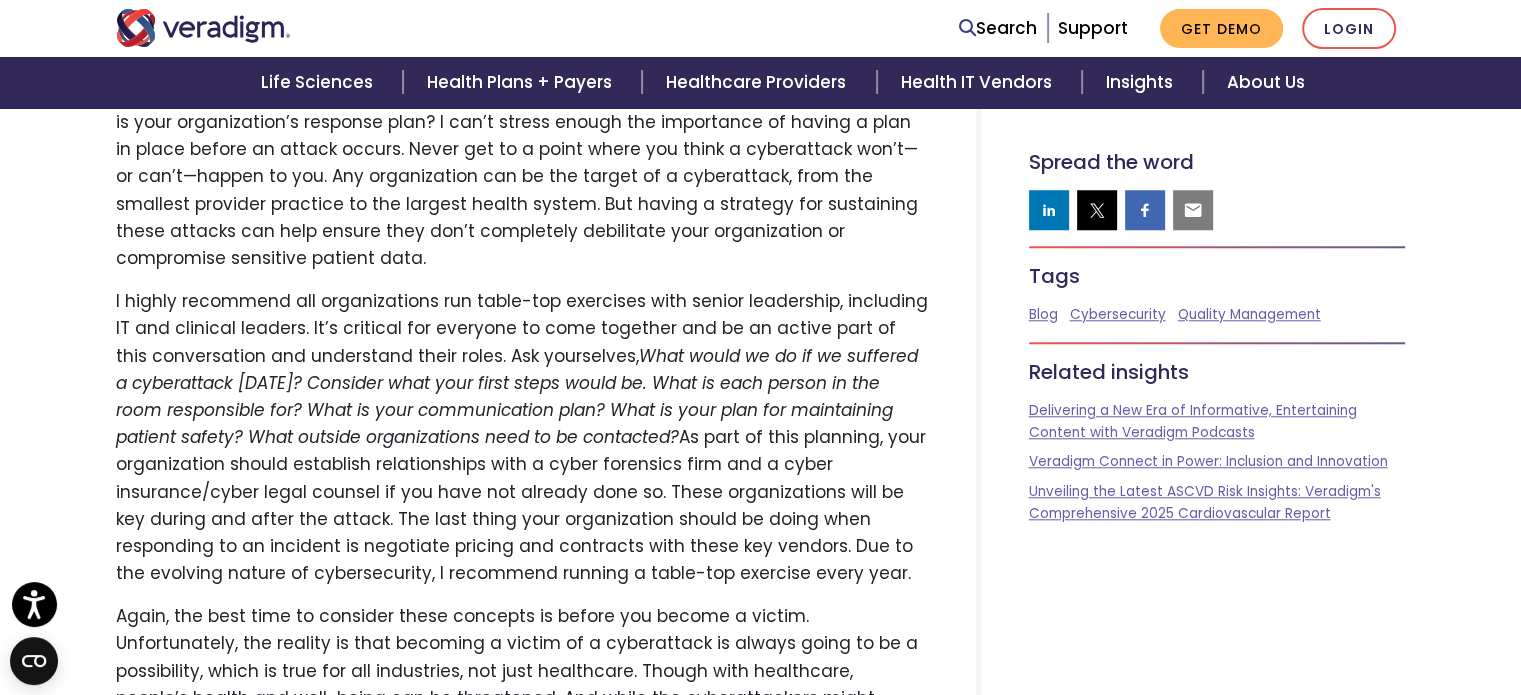drag, startPoint x: 801, startPoint y: 519, endPoint x: 108, endPoint y: 256, distance: 741.22736 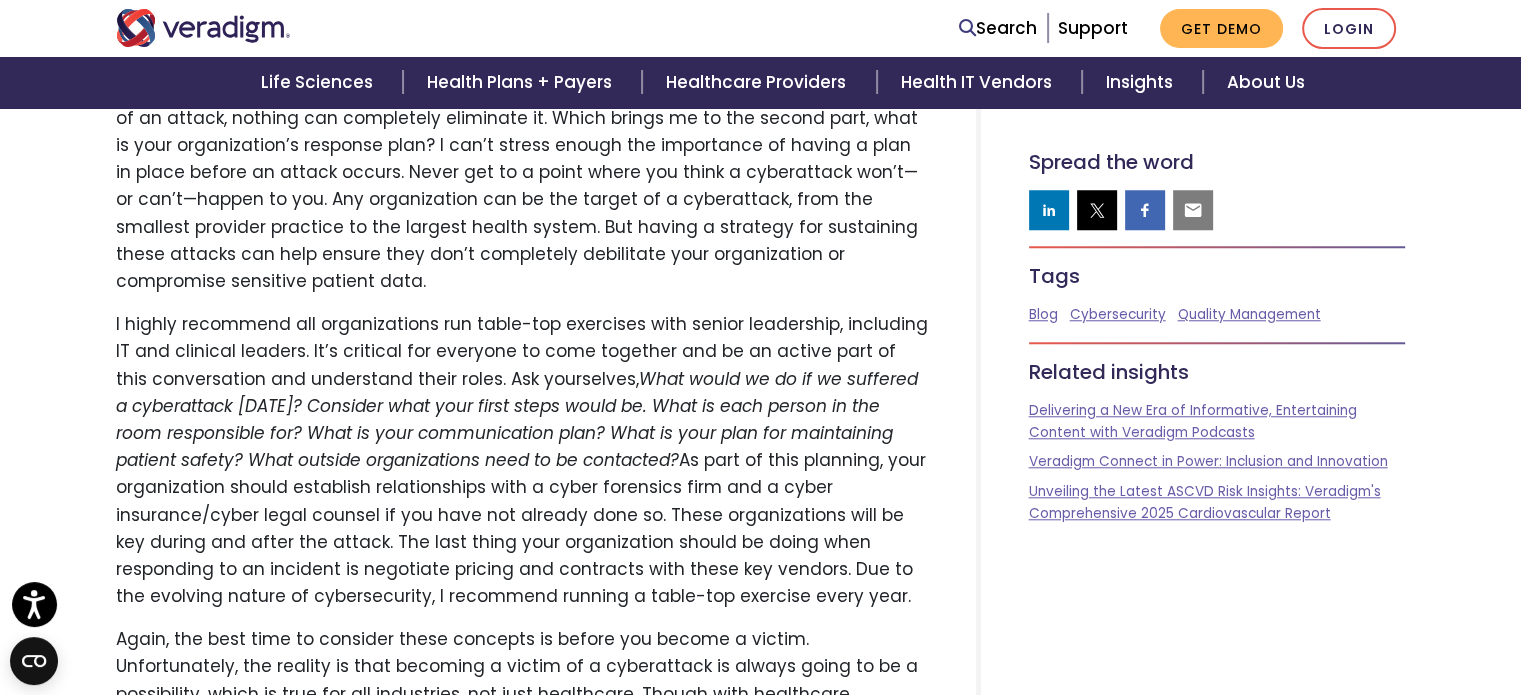 scroll, scrollTop: 1800, scrollLeft: 0, axis: vertical 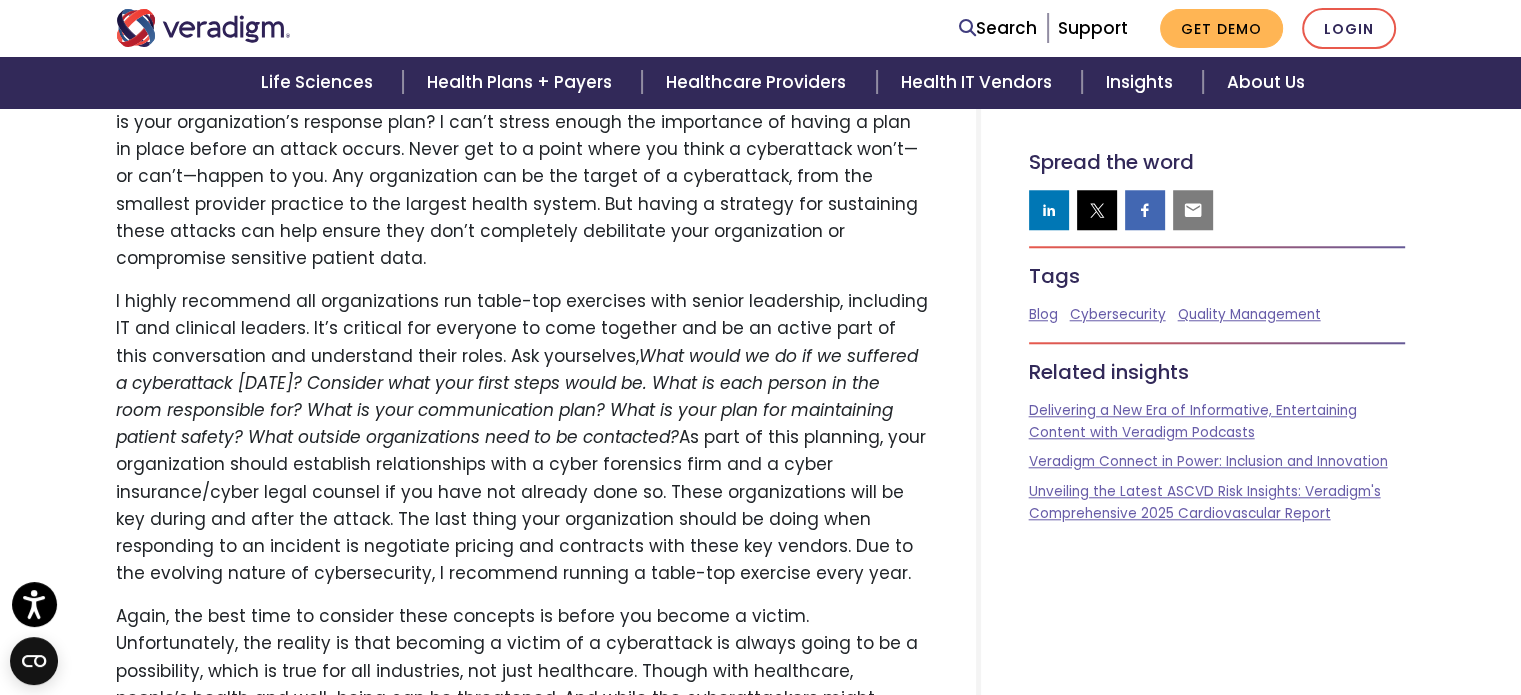 click on "I highly recommend all organizations run table-top exercises with senior leadership, including IT and clinical leaders. It’s critical for everyone to come together and be an active part of this conversation and understand their roles. Ask yourselves,  What would we do if we suffered a cyberattack [DATE]? Consider what your first steps would be. What is each person in the room responsible for? What is your communication plan? What is your plan for maintaining patient safety? What outside organizations need to be contacted?  As part of this planning, your organization should establish relationships with a cyber forensics firm and a cyber insurance/cyber legal counsel if you have not already done so. These organizations will be key during and after the attack. The last thing your organization should be doing when responding to an incident is negotiate pricing and contracts with these key vendors.  Due to the evolving nature of cybersecurity, I recommend running a table-top exercise every year." at bounding box center (522, 437) 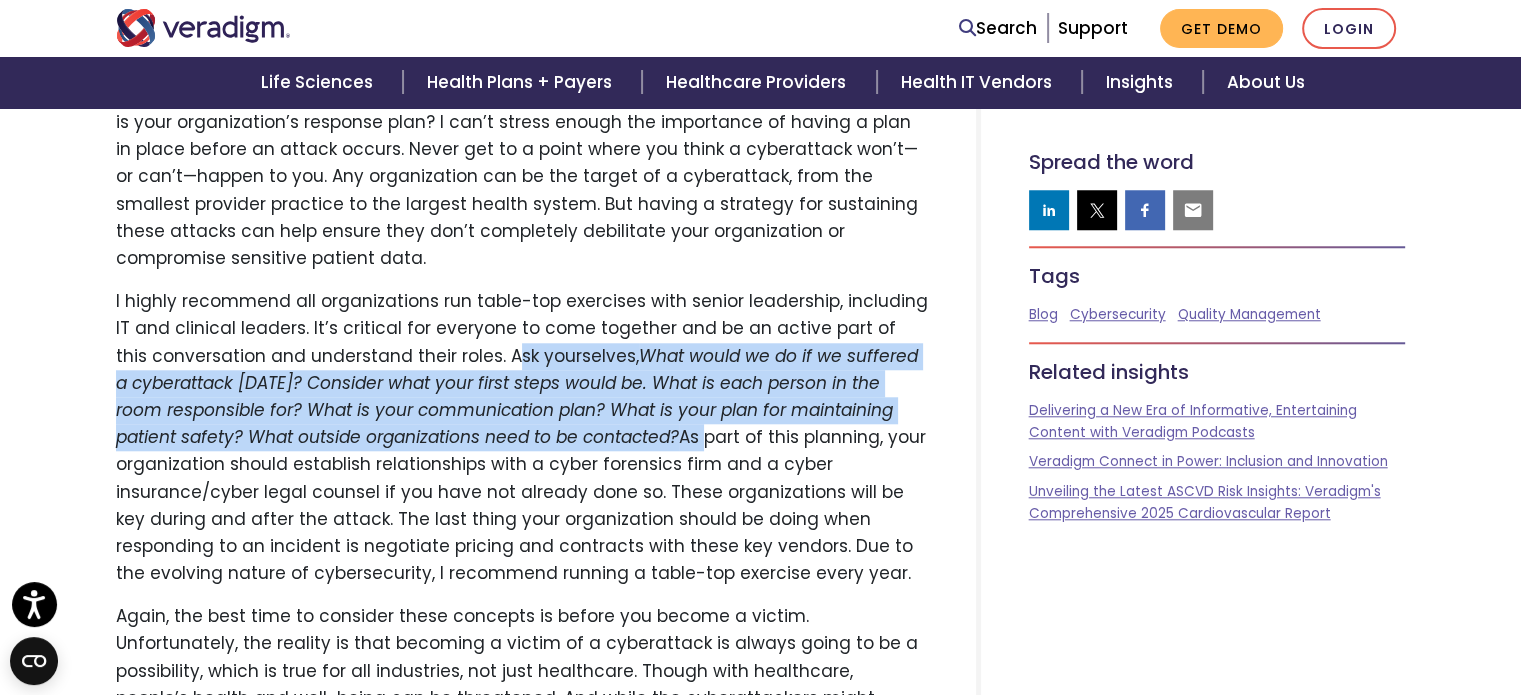 drag, startPoint x: 470, startPoint y: 300, endPoint x: 665, endPoint y: 431, distance: 234.917 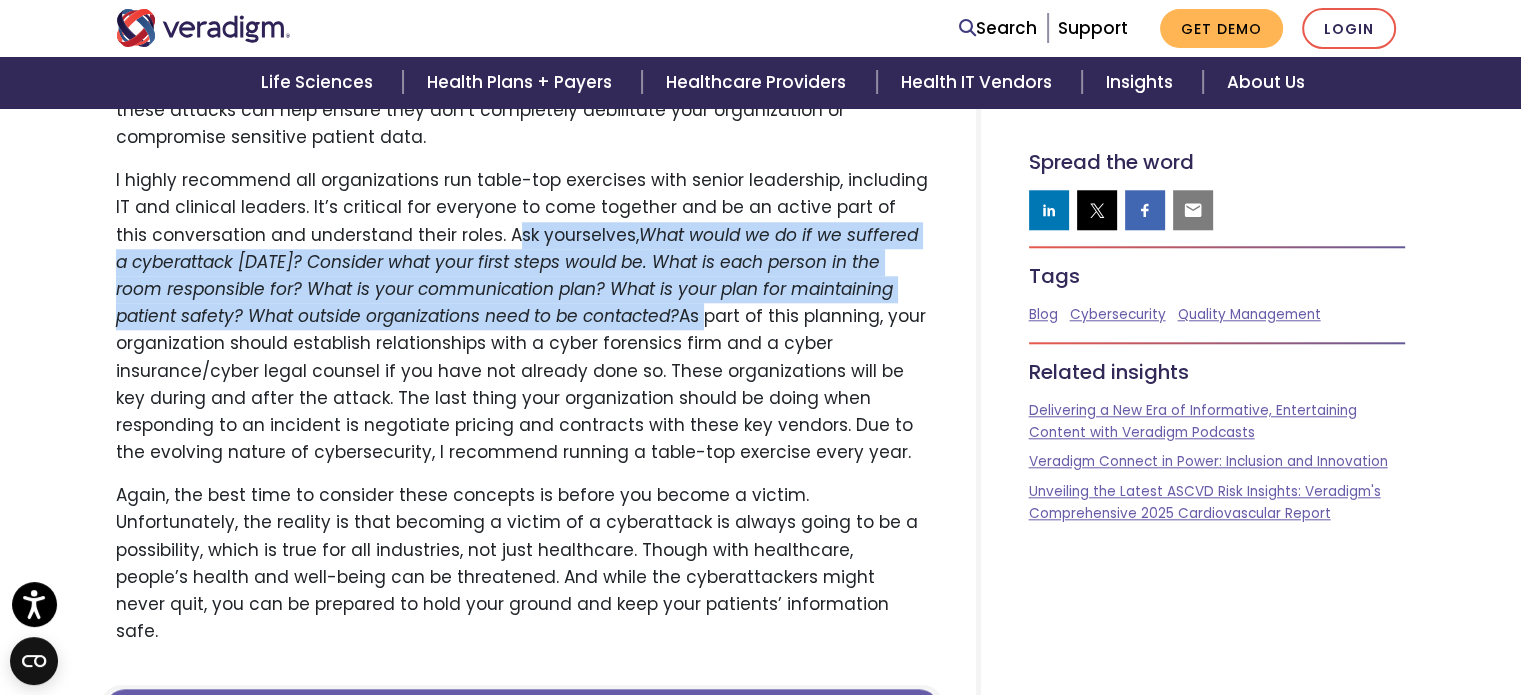 scroll, scrollTop: 2000, scrollLeft: 0, axis: vertical 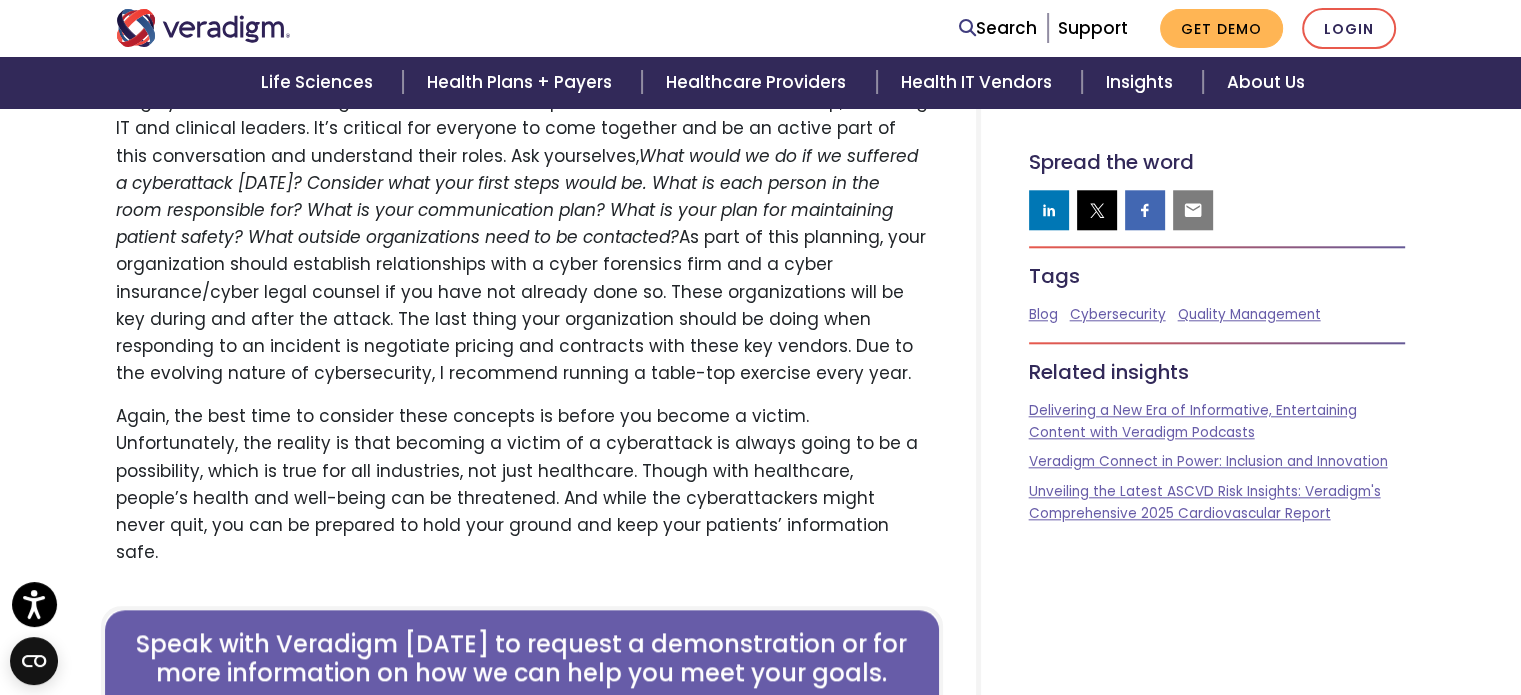 click on "Again, the best time to consider these concepts is before you become a victim. Unfortunately, the reality is that becoming a victim of a cyberattack is always going to be a possibility, which is true for all industries, not just healthcare. Though with healthcare, people’s health and well-being can be threatened. And while the cyberattackers might never quit, you can be prepared to hold your ground and keep your patients’ information safe." at bounding box center [522, 484] 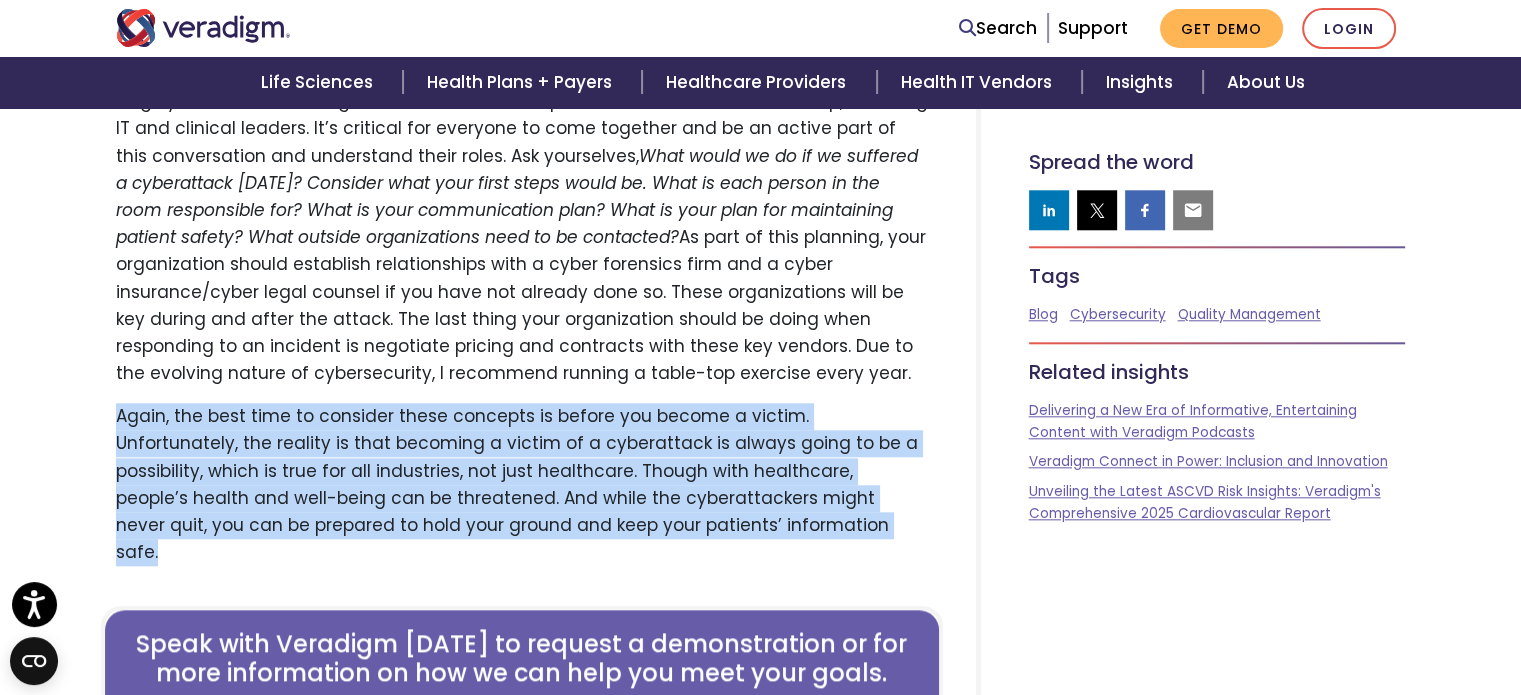 drag, startPoint x: 118, startPoint y: 363, endPoint x: 647, endPoint y: 471, distance: 539.91205 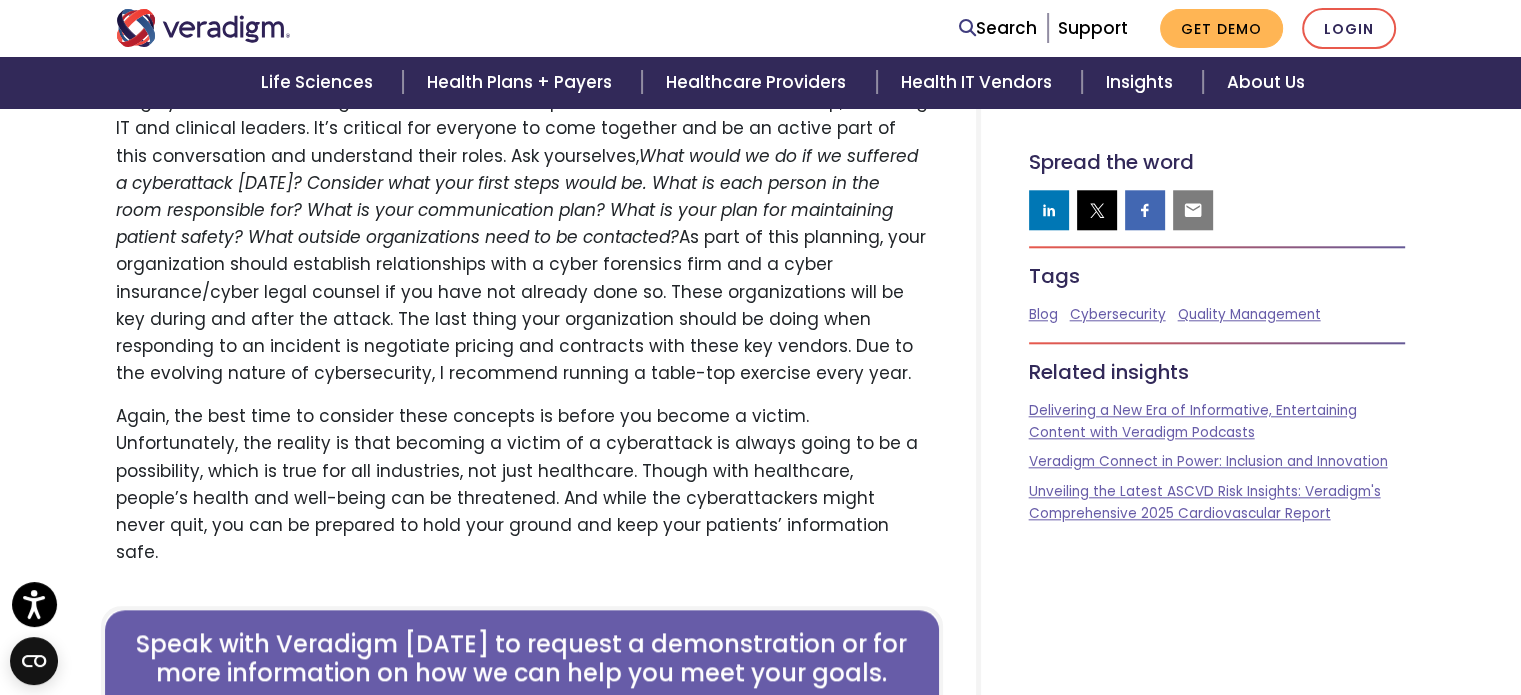 drag, startPoint x: 803, startPoint y: 324, endPoint x: 780, endPoint y: 312, distance: 25.942244 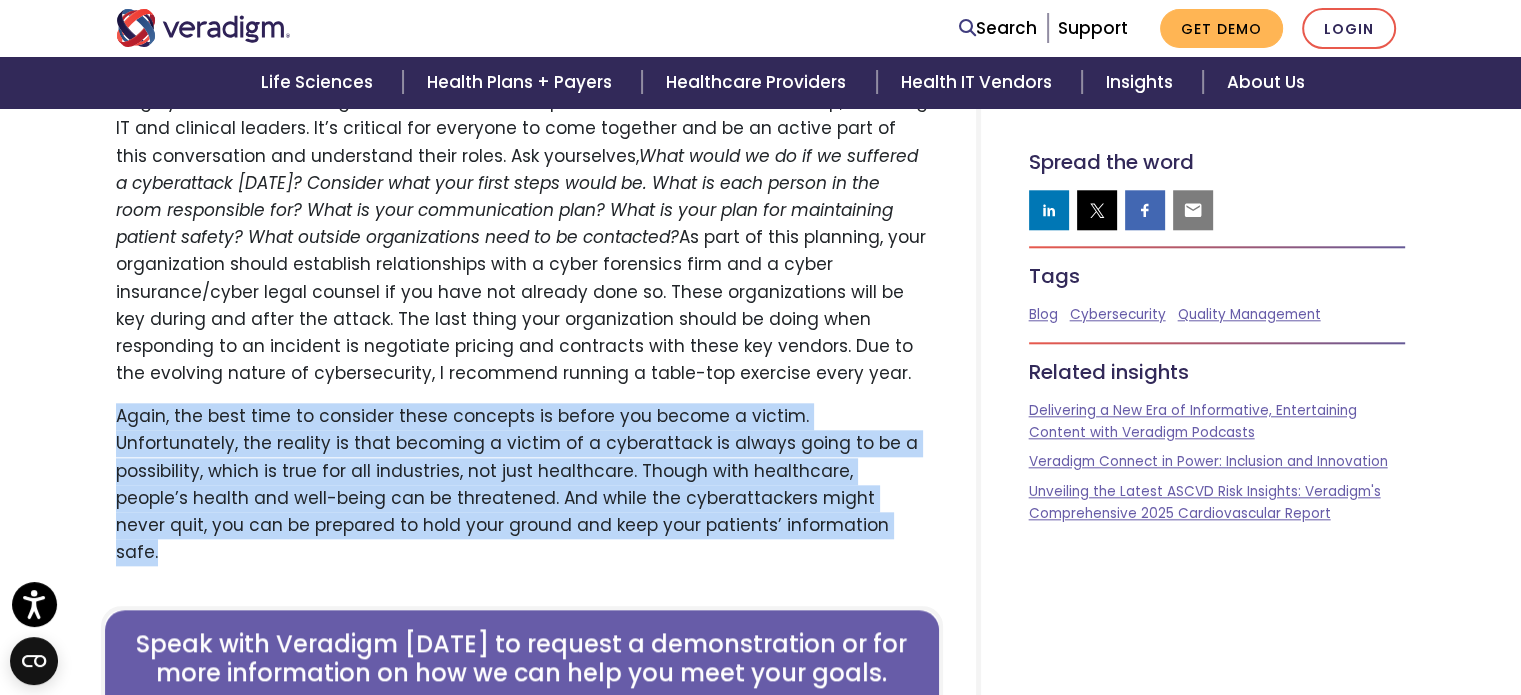 drag, startPoint x: 642, startPoint y: 469, endPoint x: 78, endPoint y: 375, distance: 571.77966 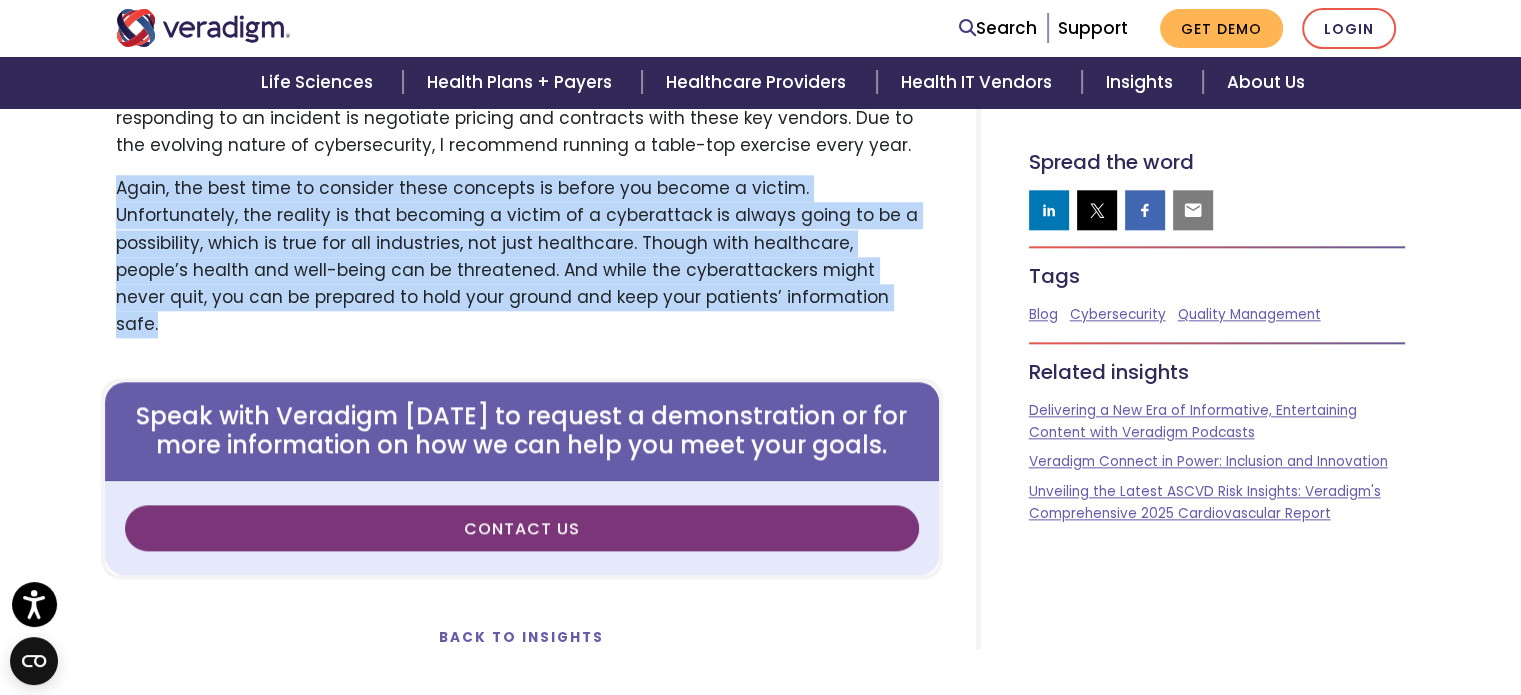 scroll, scrollTop: 2200, scrollLeft: 0, axis: vertical 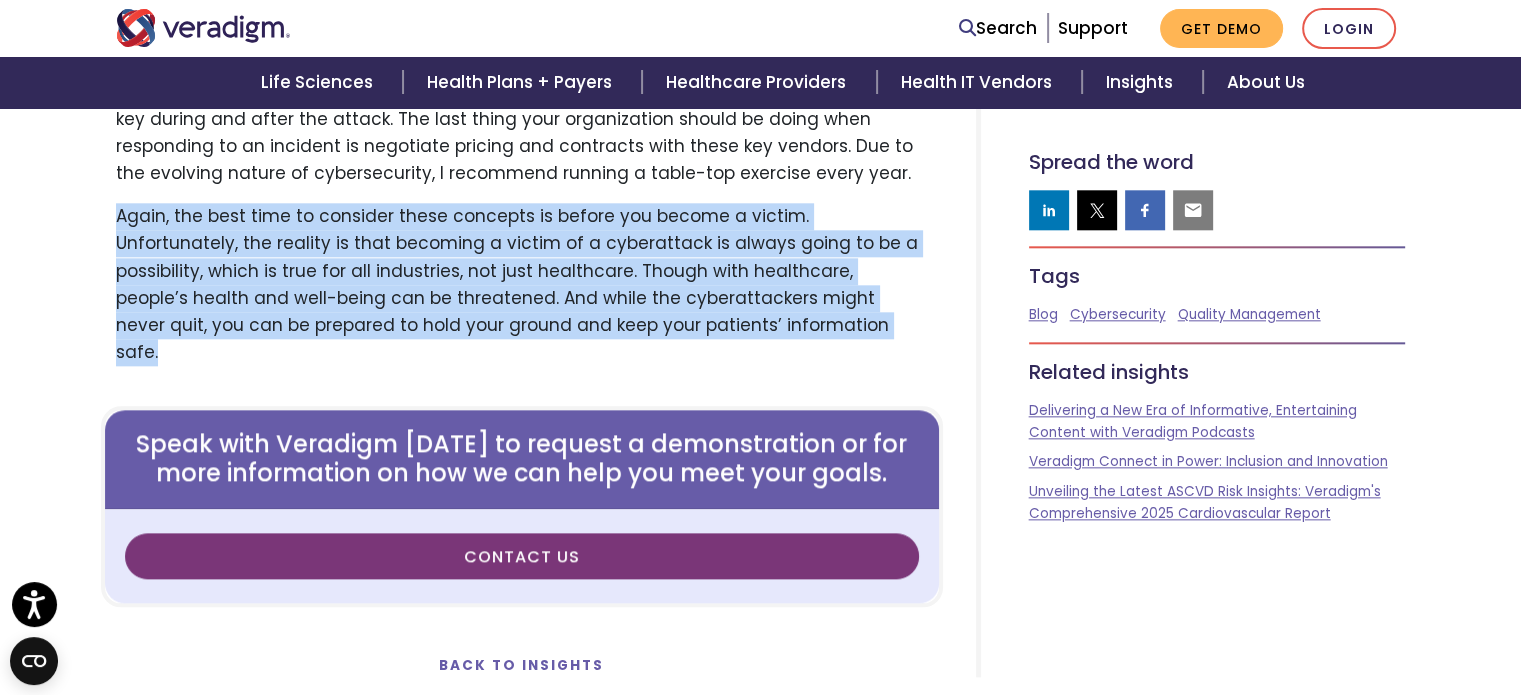 click on "Again, the best time to consider these concepts is before you become a victim. Unfortunately, the reality is that becoming a victim of a cyberattack is always going to be a possibility, which is true for all industries, not just healthcare. Though with healthcare, people’s health and well-being can be threatened. And while the cyberattackers might never quit, you can be prepared to hold your ground and keep your patients’ information safe." at bounding box center [522, 284] 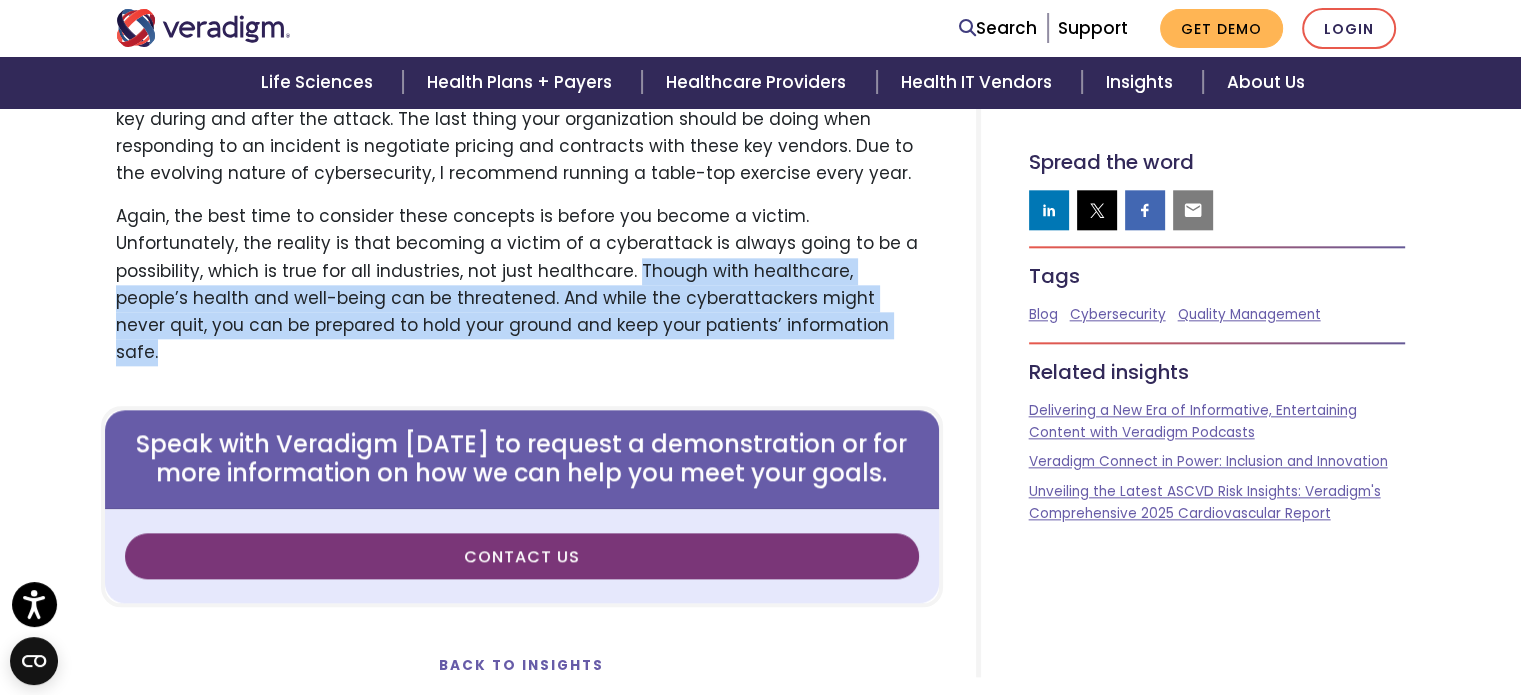 drag, startPoint x: 485, startPoint y: 215, endPoint x: 654, endPoint y: 269, distance: 177.41759 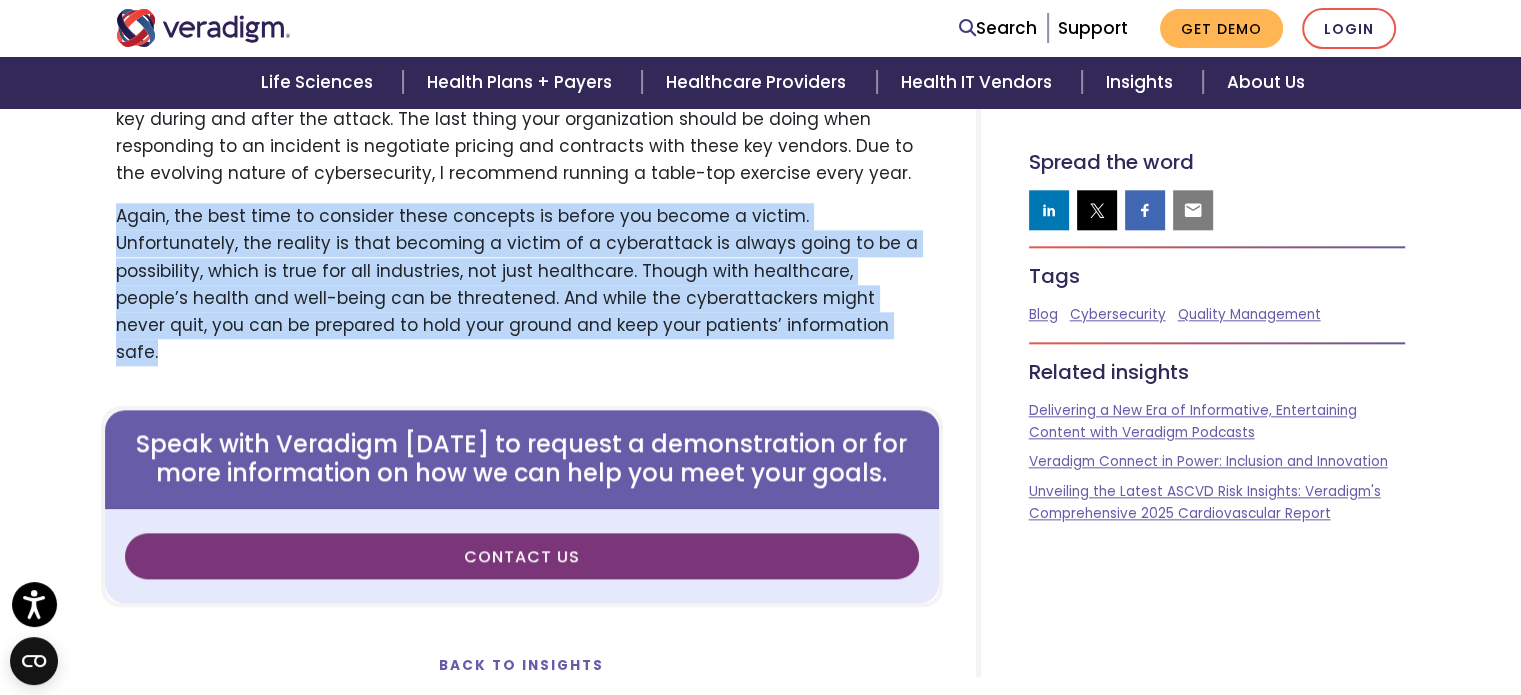 drag, startPoint x: 648, startPoint y: 279, endPoint x: 72, endPoint y: 172, distance: 585.85406 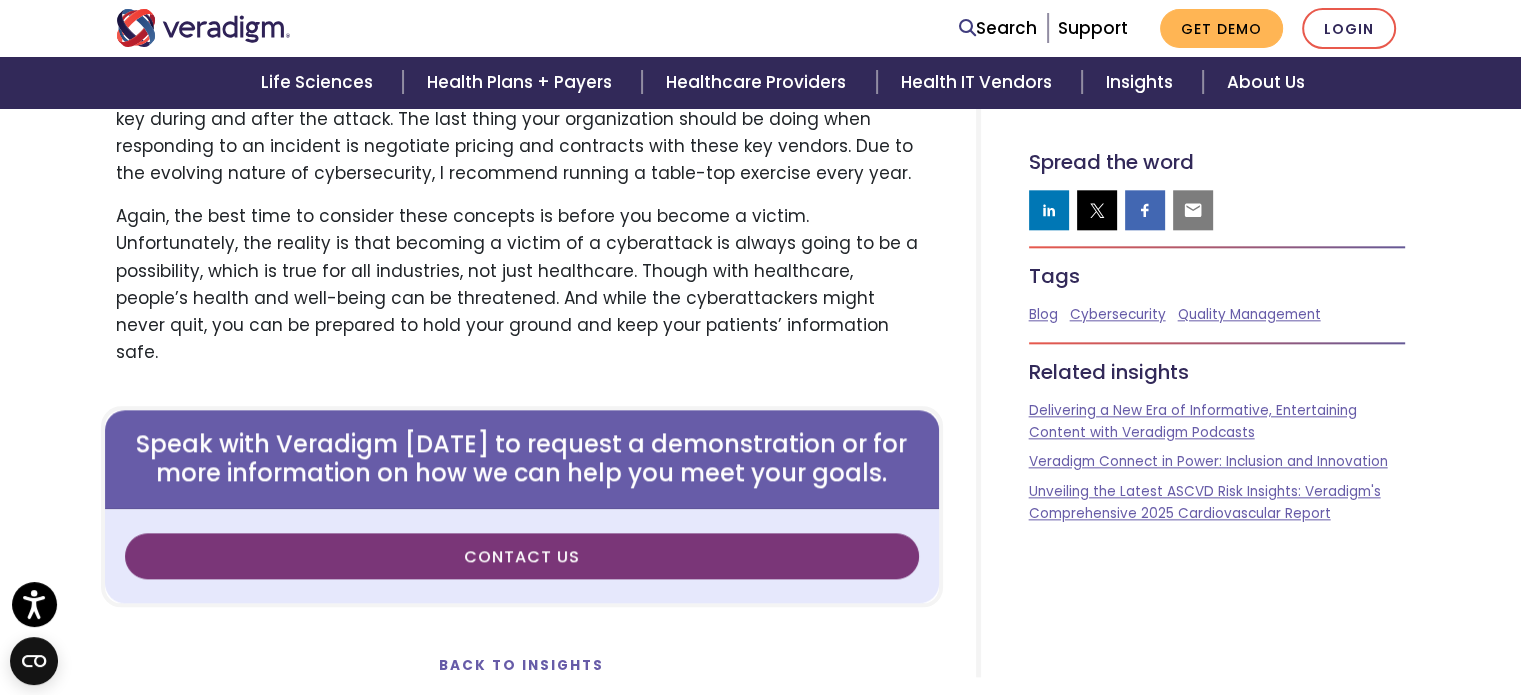 click on "Cybersecurity: What your organization can do before becoming a victim" at bounding box center (761, -616) 